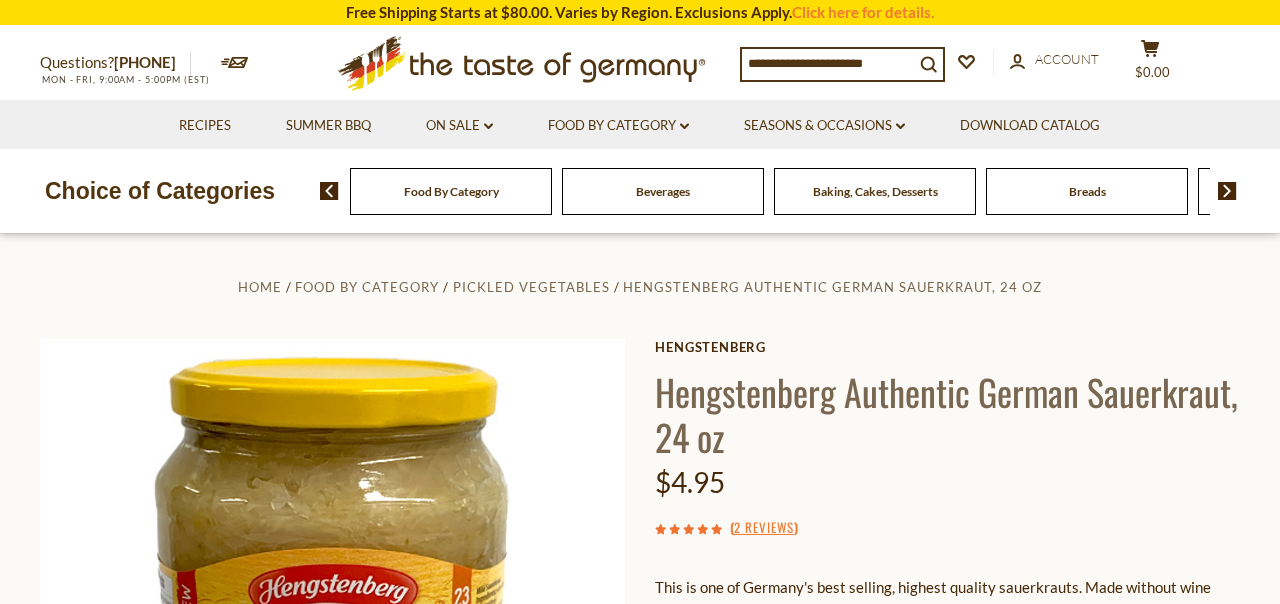 scroll, scrollTop: 198, scrollLeft: 0, axis: vertical 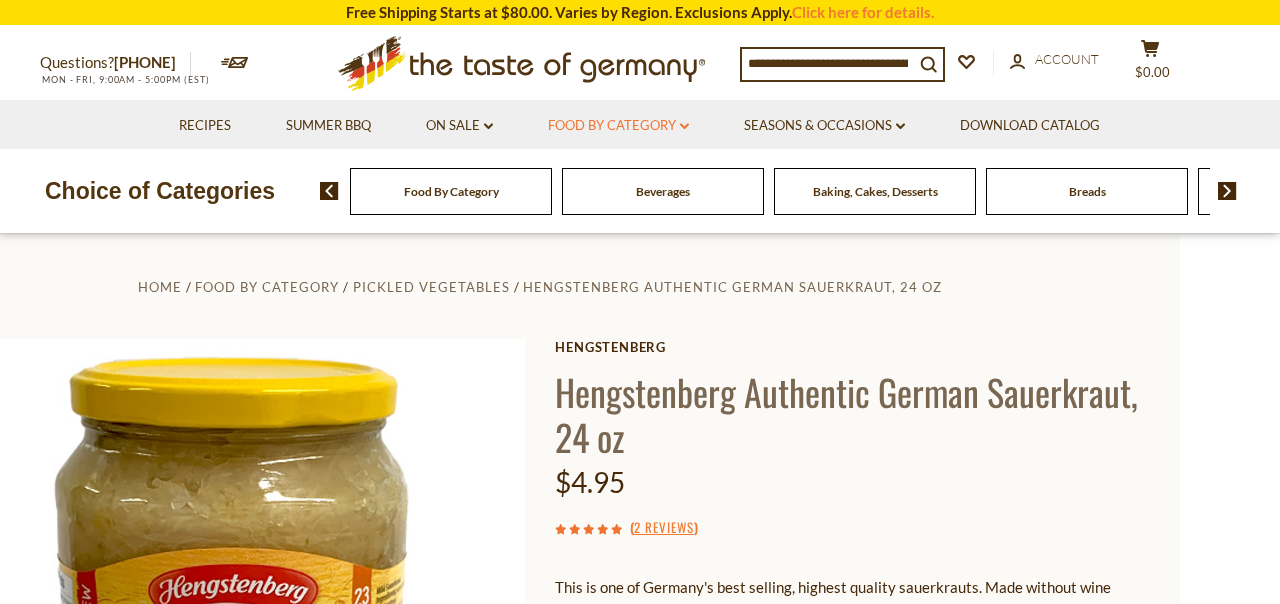 click on "Food By Category
dropdown_arrow" at bounding box center (618, 126) 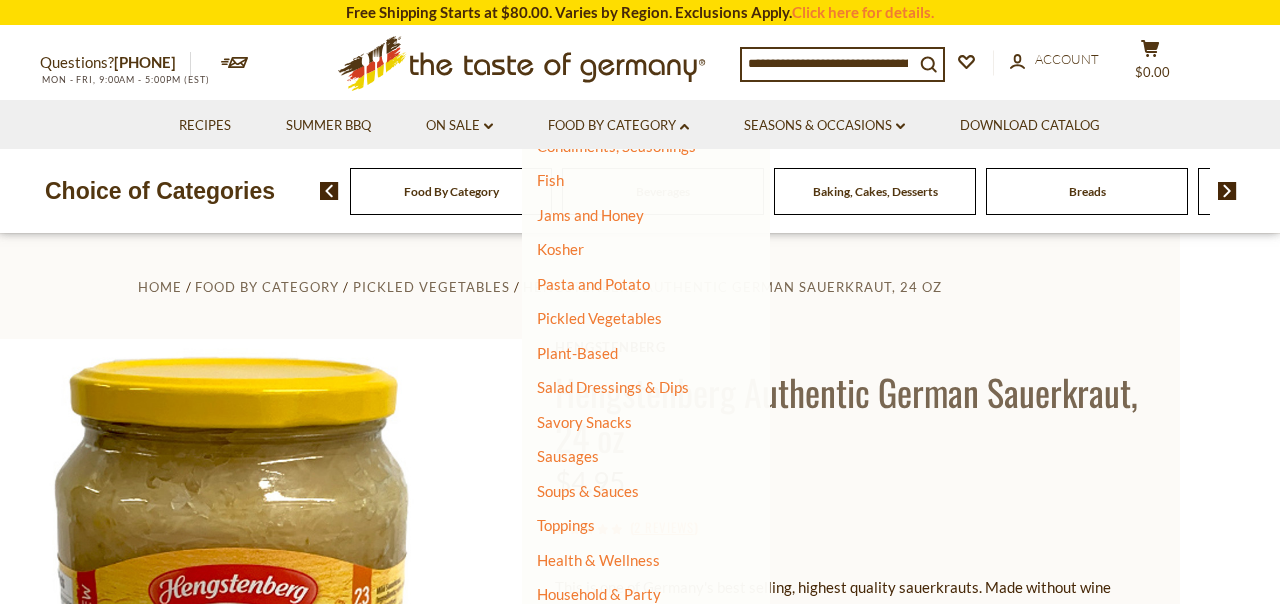 scroll, scrollTop: 474, scrollLeft: 0, axis: vertical 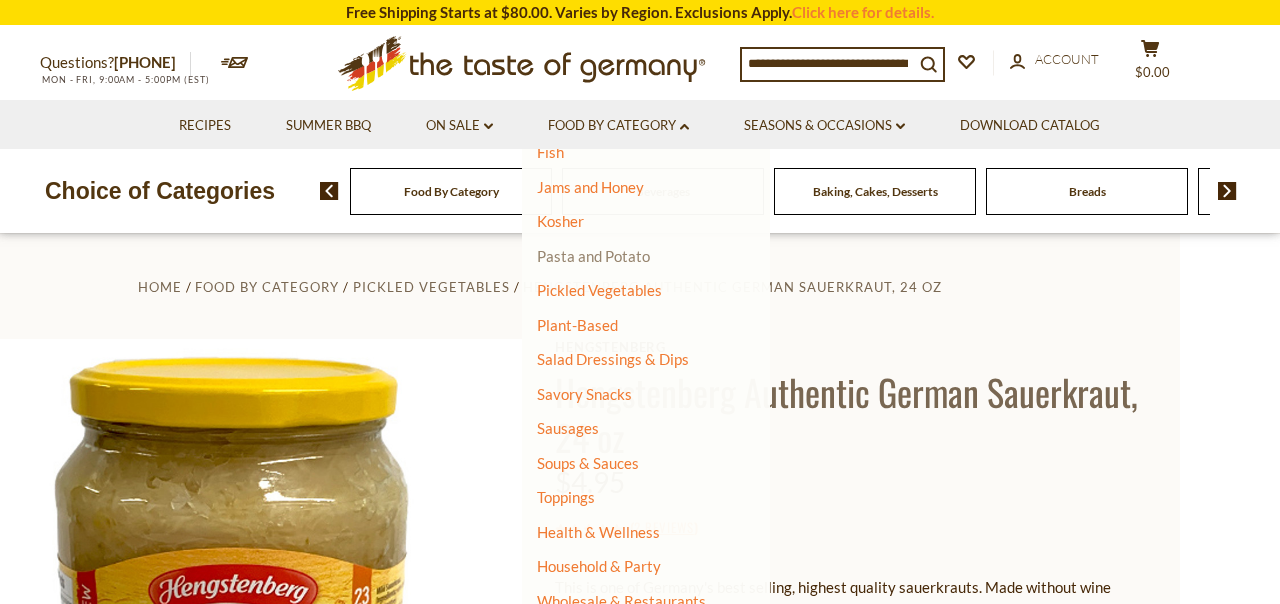 click on "Pasta and Potato" at bounding box center (593, 256) 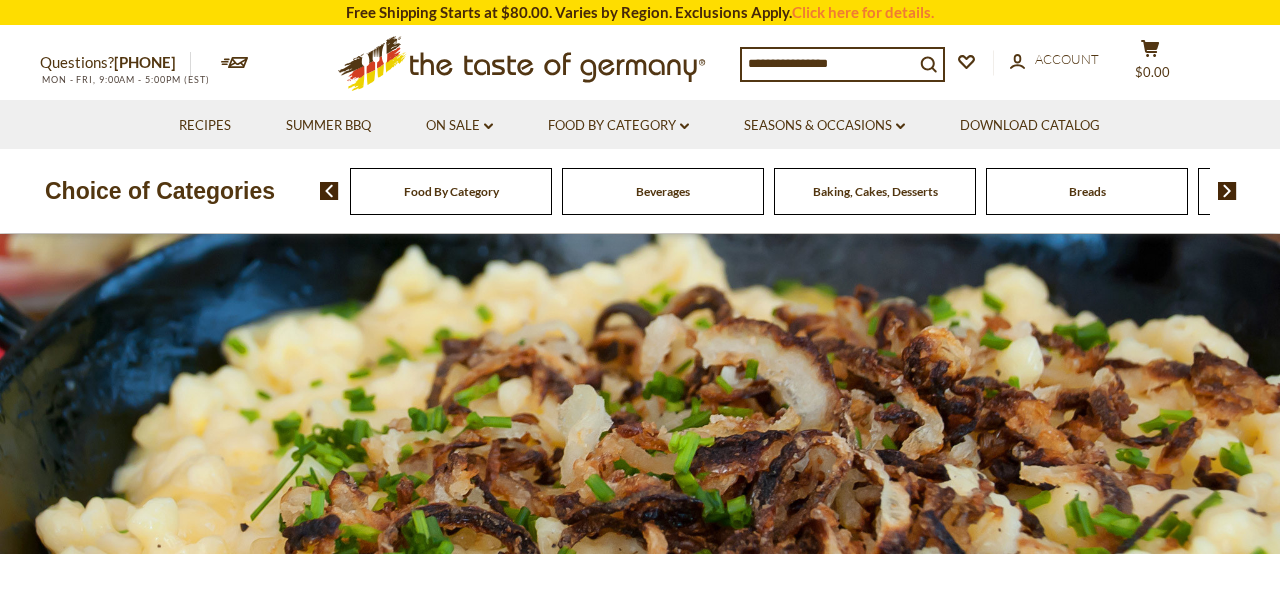 scroll, scrollTop: 359, scrollLeft: 0, axis: vertical 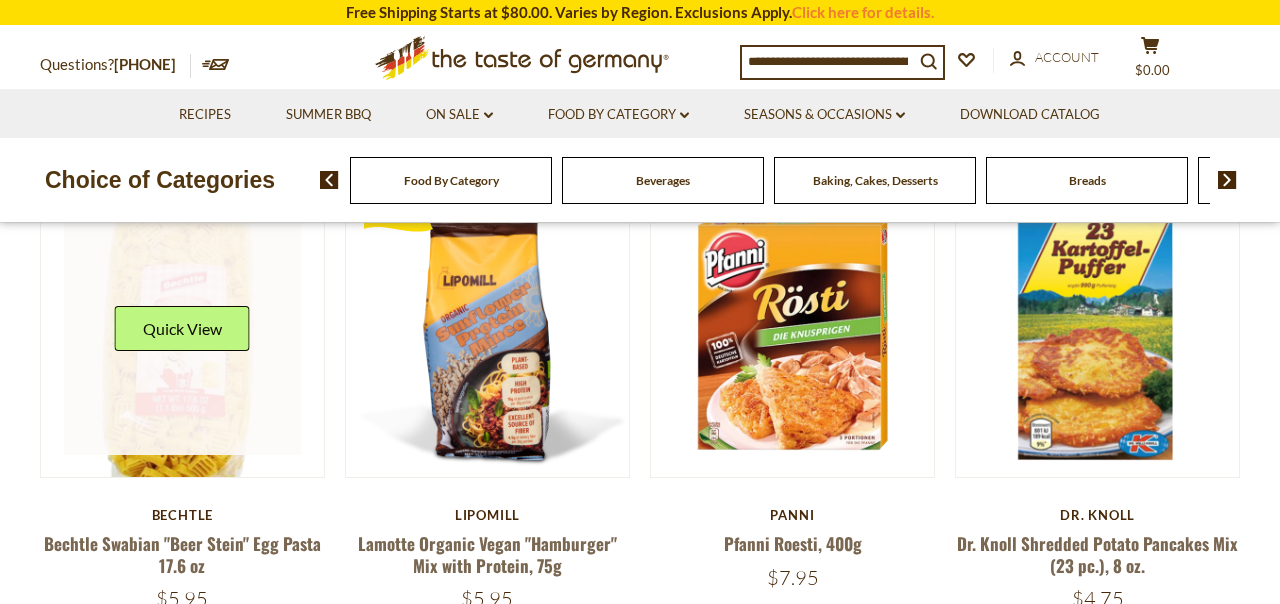 click at bounding box center [183, 336] 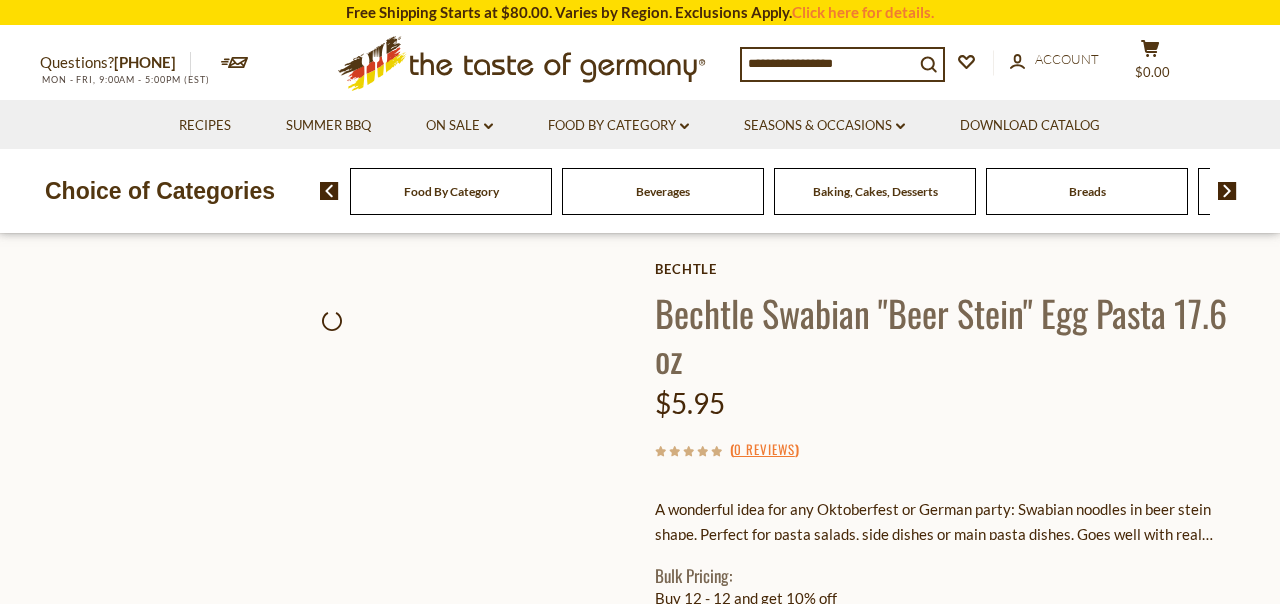 scroll, scrollTop: 0, scrollLeft: 0, axis: both 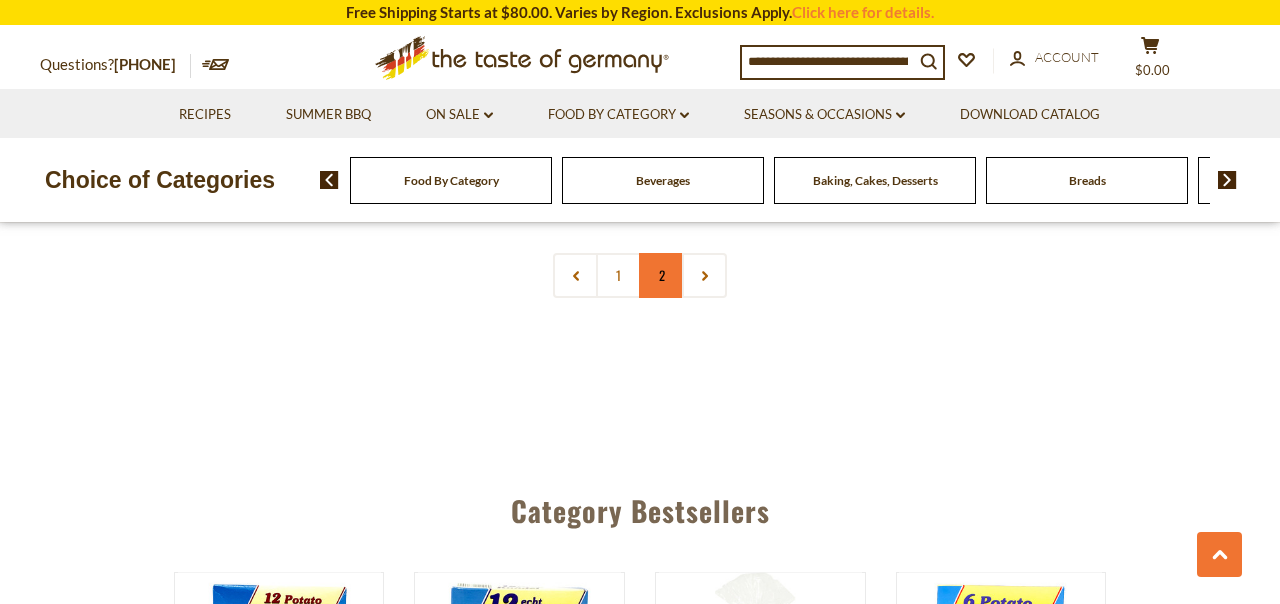 click on "2" at bounding box center [661, 275] 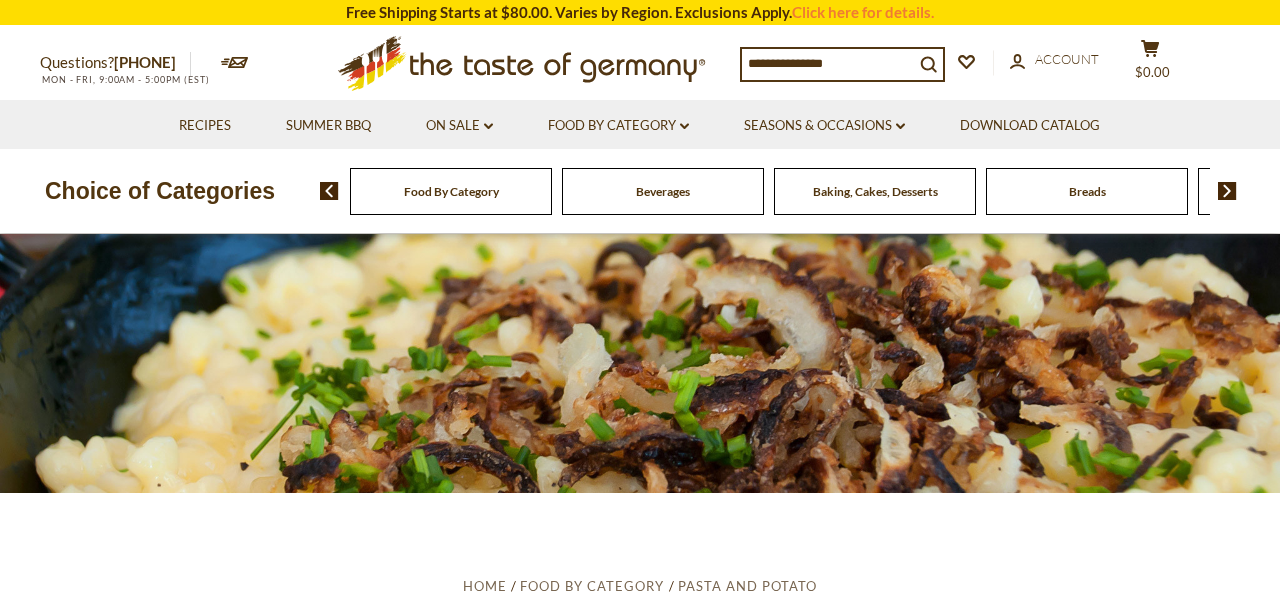 scroll, scrollTop: 0, scrollLeft: 0, axis: both 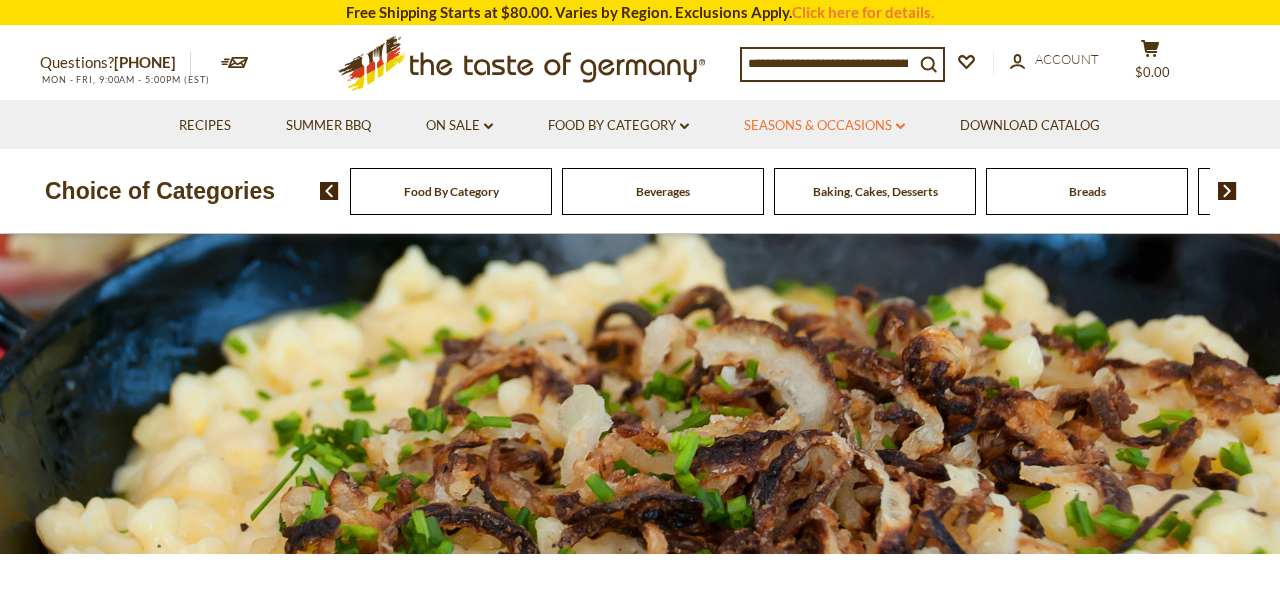 click on "Seasons & Occasions
dropdown_arrow" at bounding box center (824, 126) 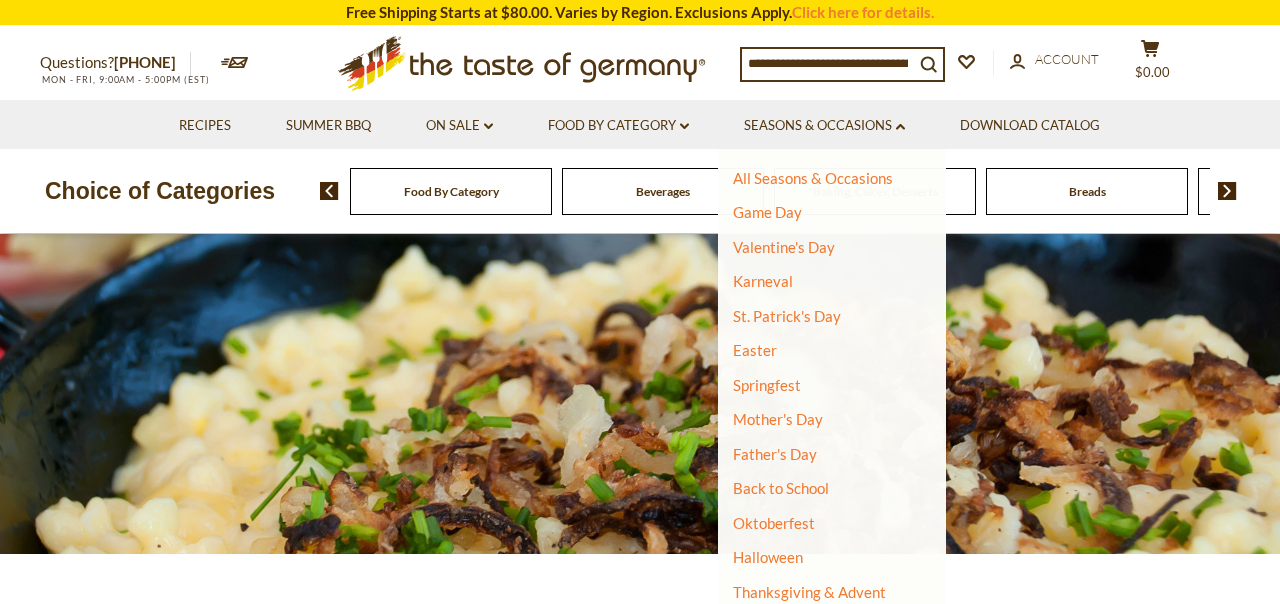 scroll, scrollTop: 73, scrollLeft: 0, axis: vertical 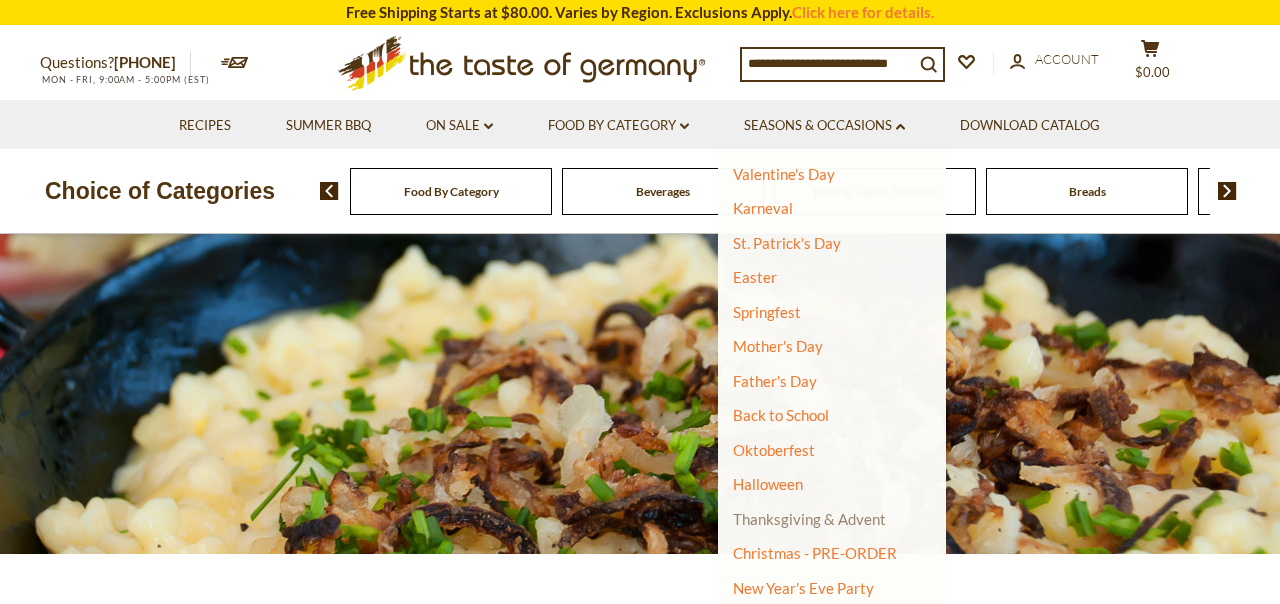 click on "Thanksgiving & Advent" at bounding box center (809, 519) 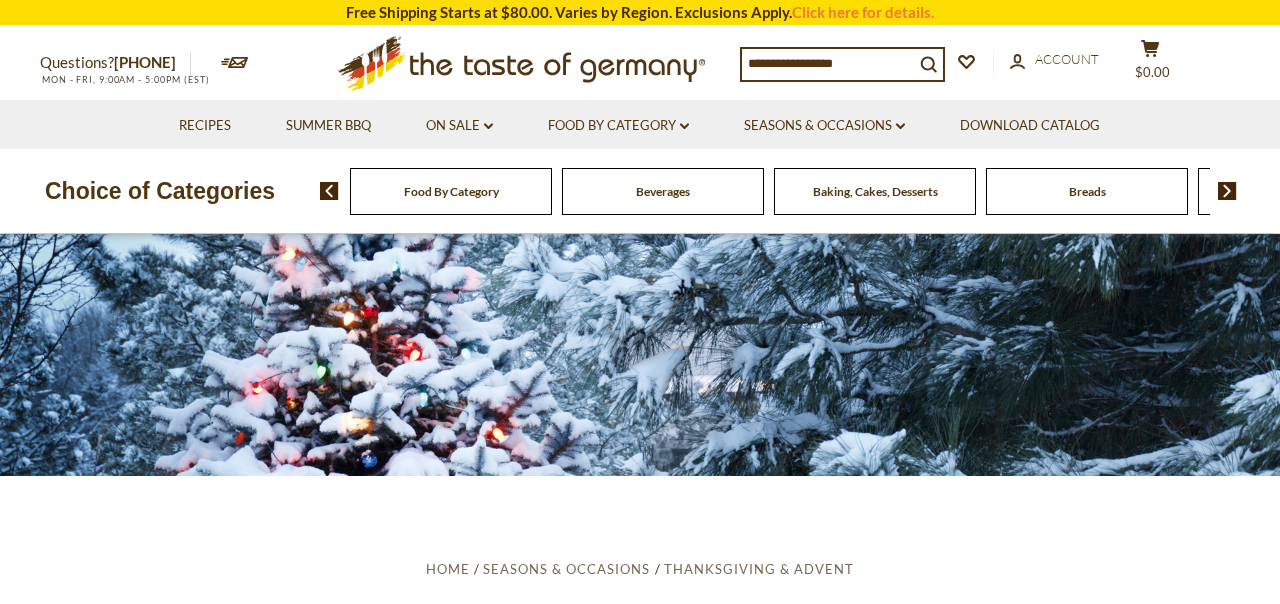 scroll, scrollTop: 0, scrollLeft: 0, axis: both 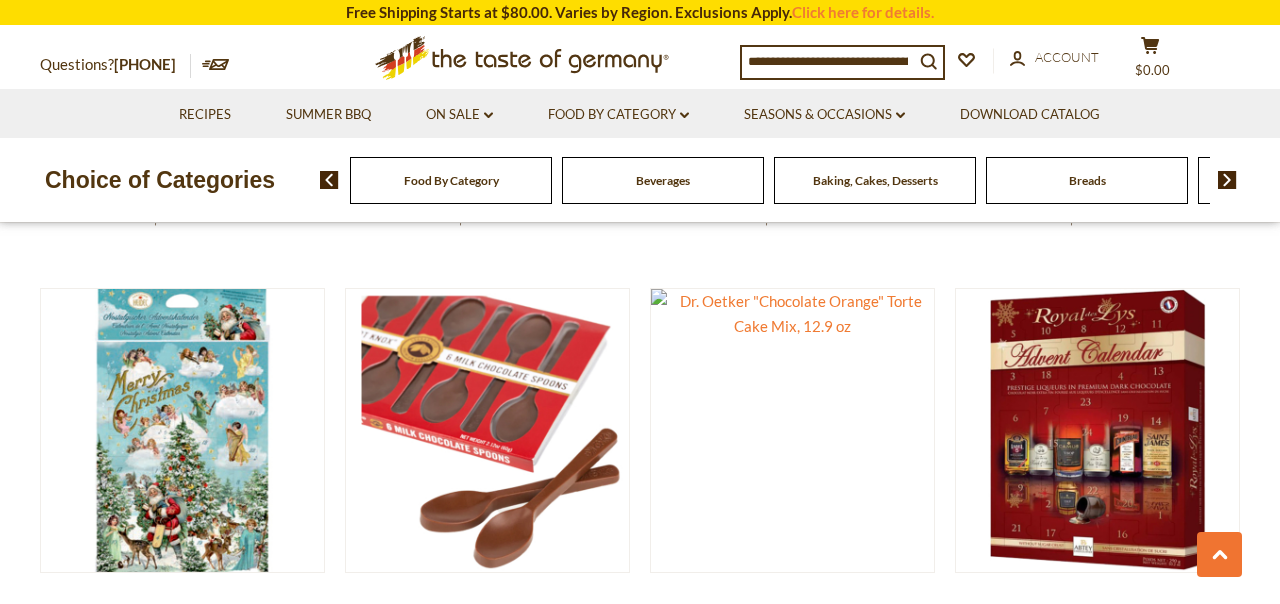 click on "Baking, Cakes, Desserts" at bounding box center [875, 180] 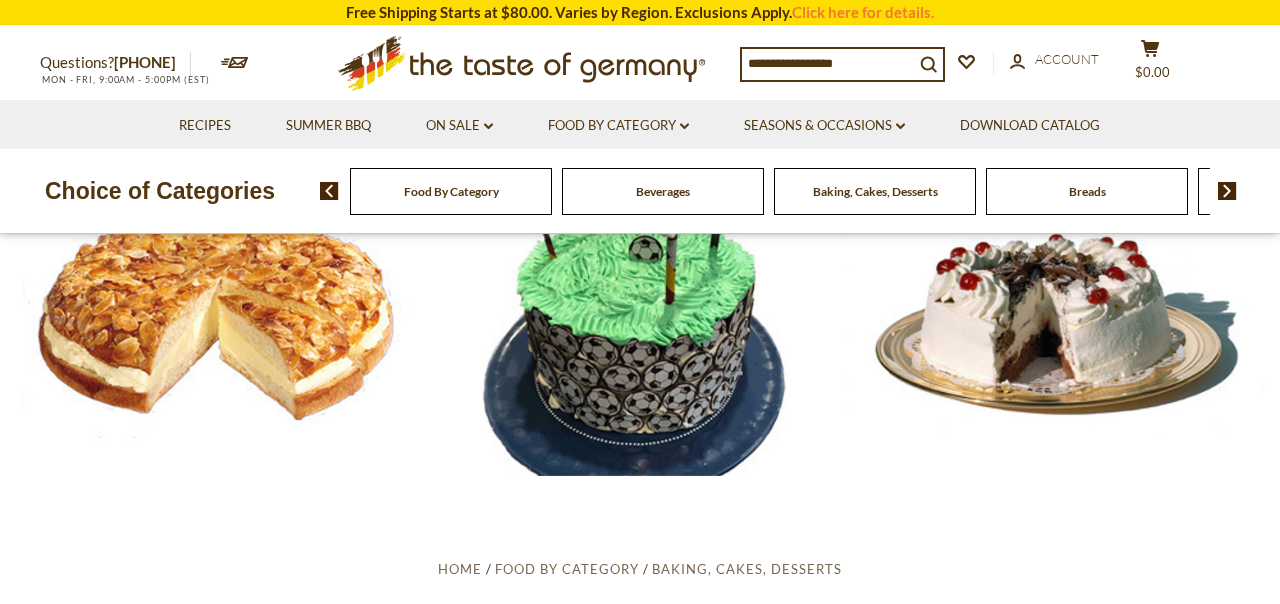 scroll, scrollTop: 0, scrollLeft: 0, axis: both 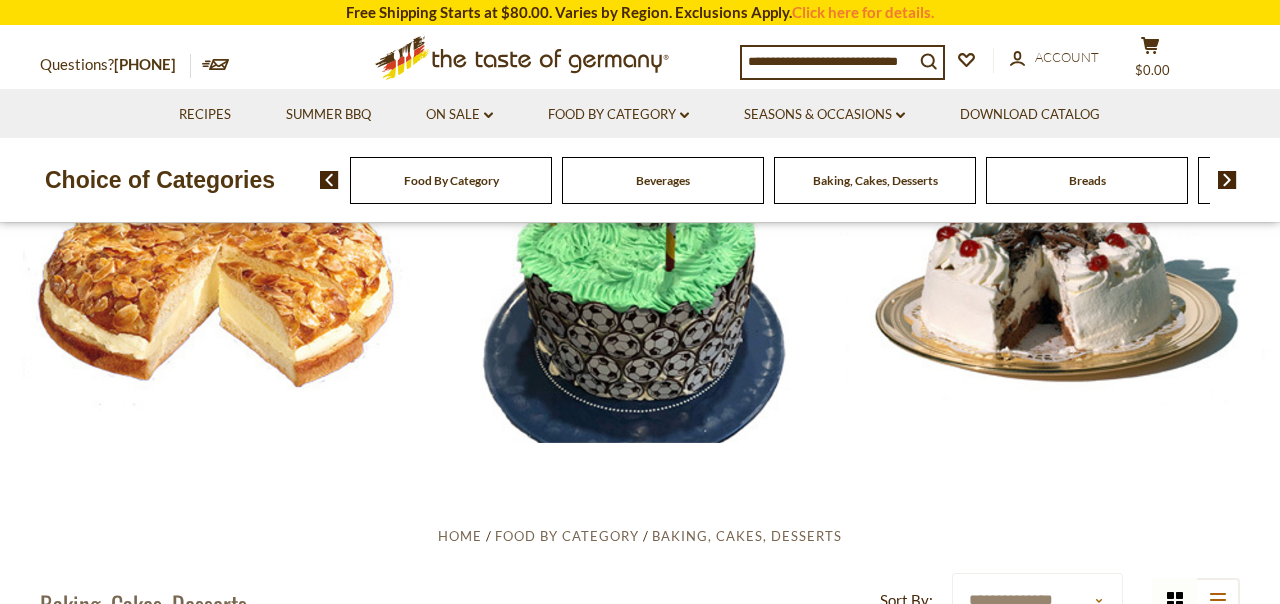click at bounding box center [640, 283] 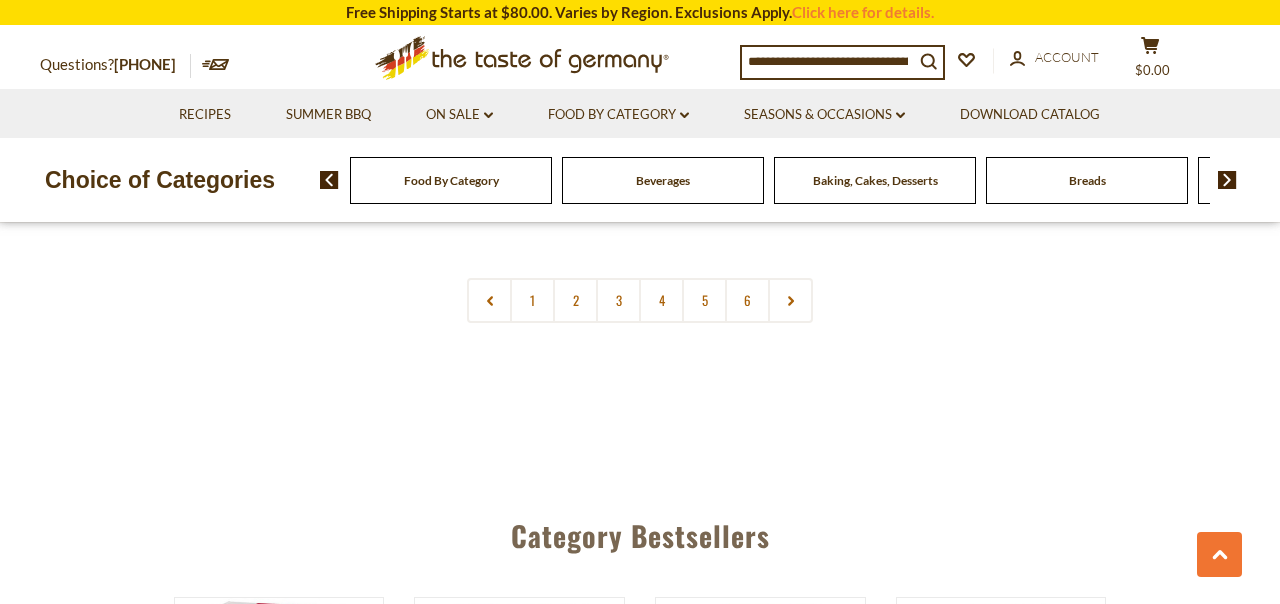 scroll, scrollTop: 4899, scrollLeft: 0, axis: vertical 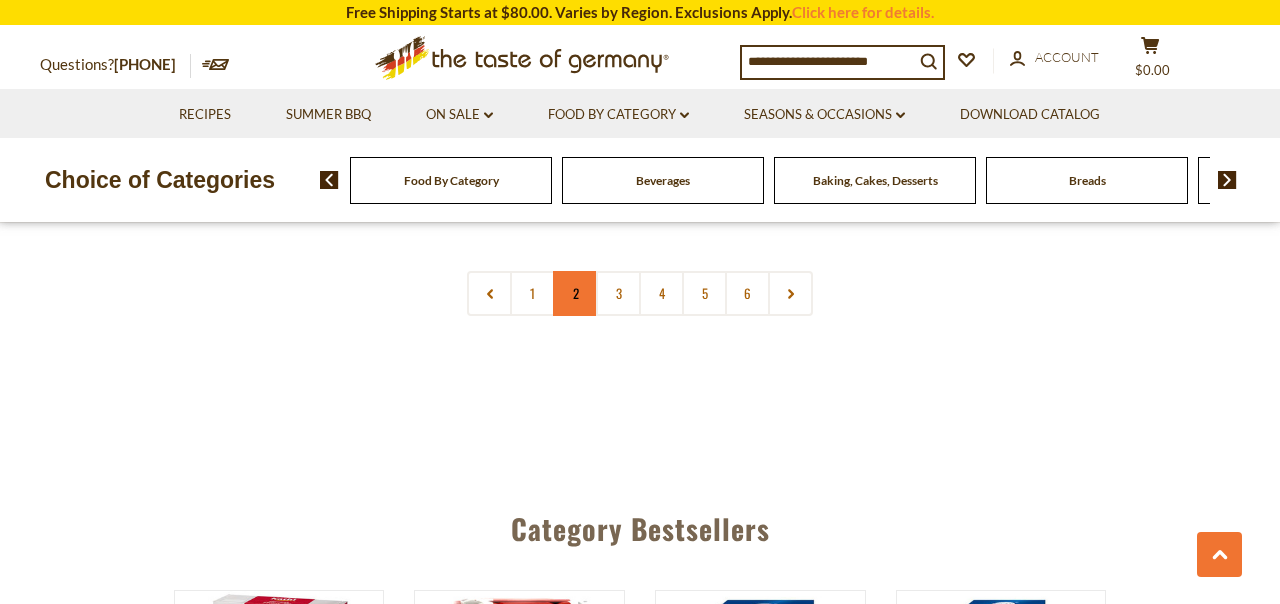 click on "2" at bounding box center (575, 293) 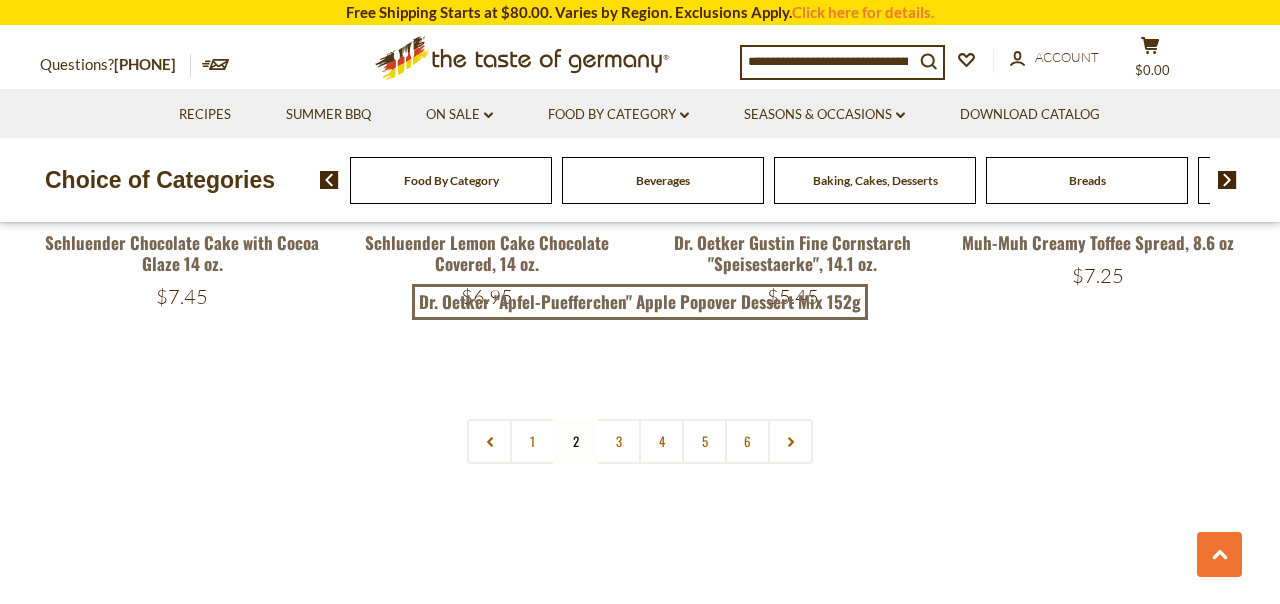 scroll, scrollTop: 4786, scrollLeft: 0, axis: vertical 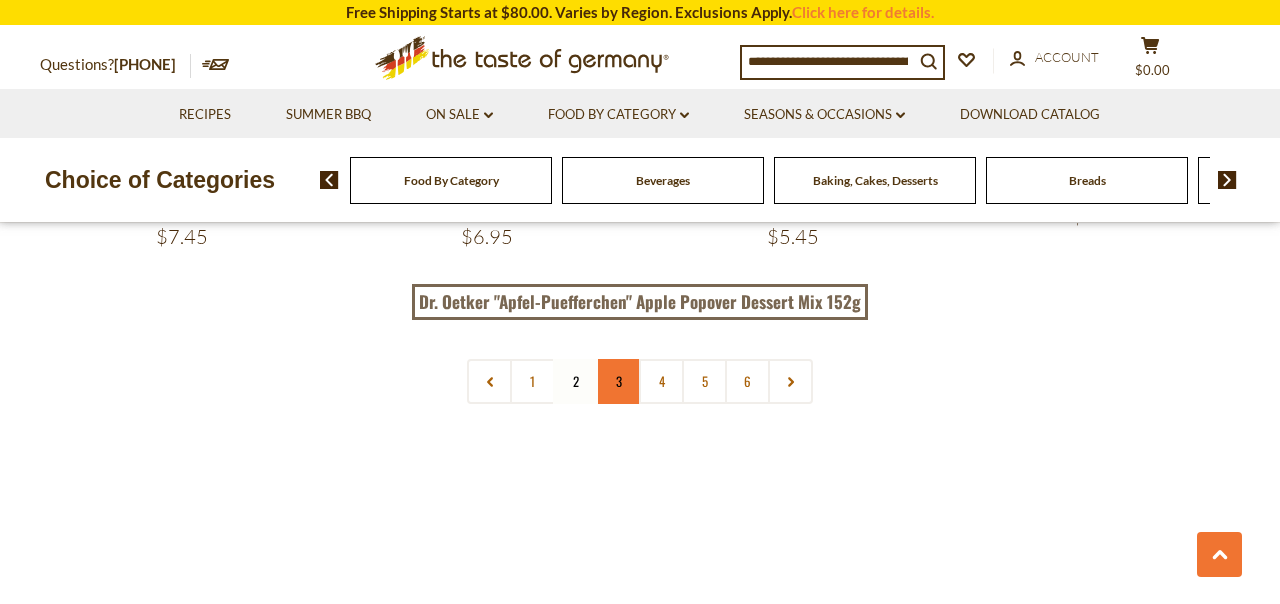 click on "3" at bounding box center (618, 381) 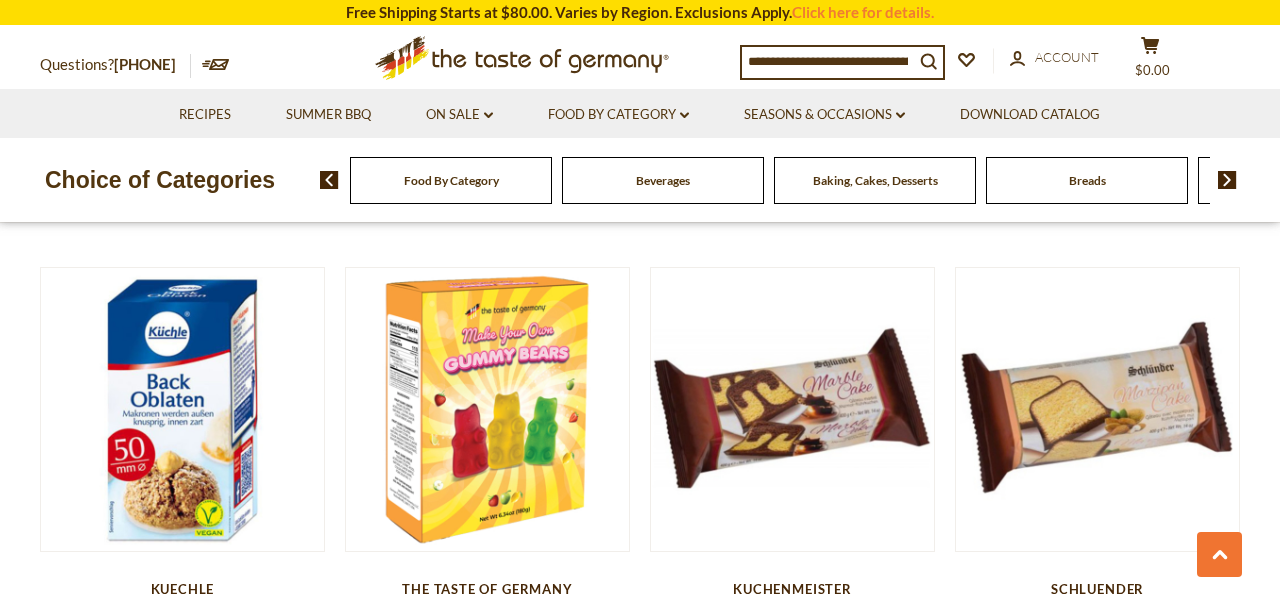 scroll, scrollTop: 4336, scrollLeft: 0, axis: vertical 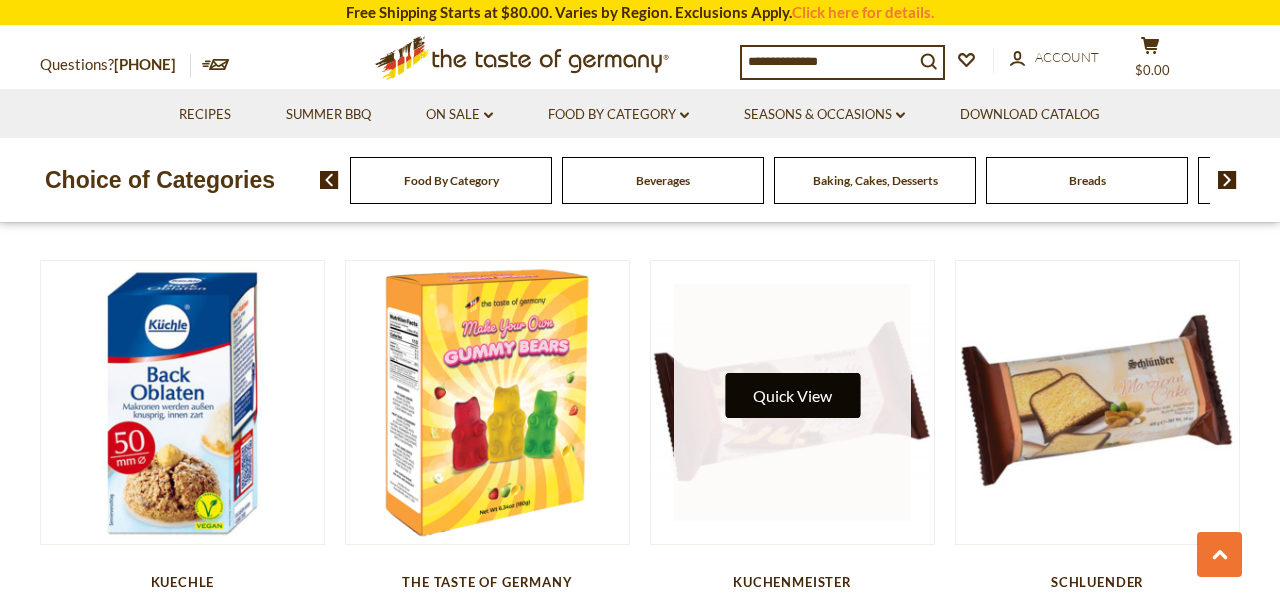 click on "Quick View" at bounding box center [792, 395] 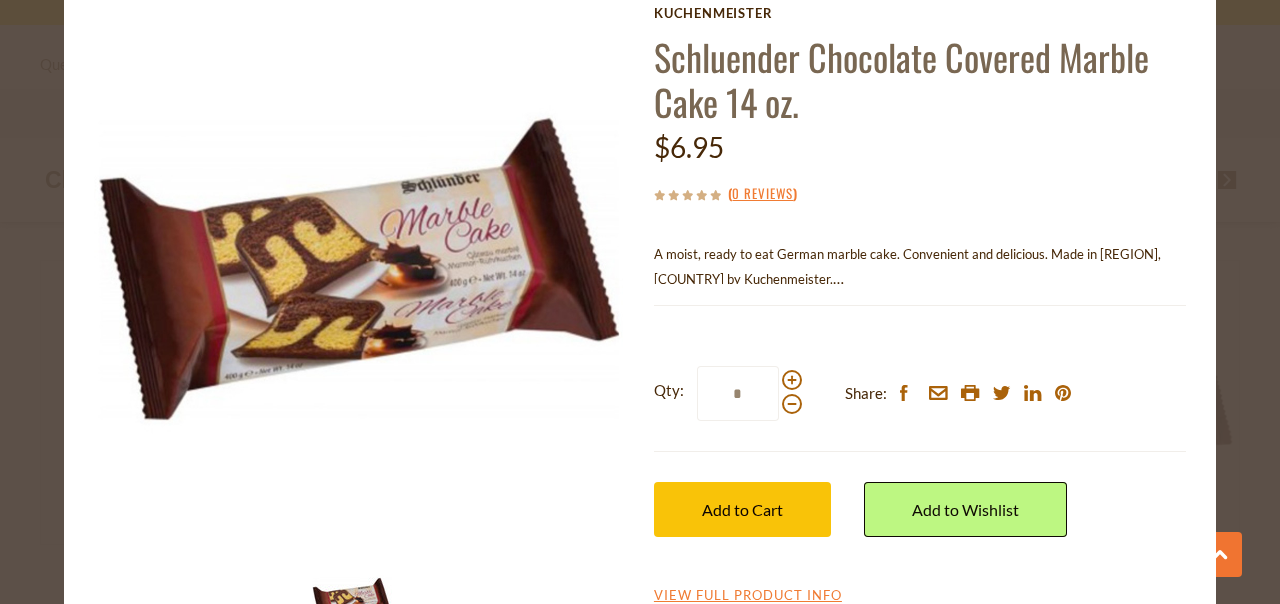 scroll, scrollTop: 172, scrollLeft: 0, axis: vertical 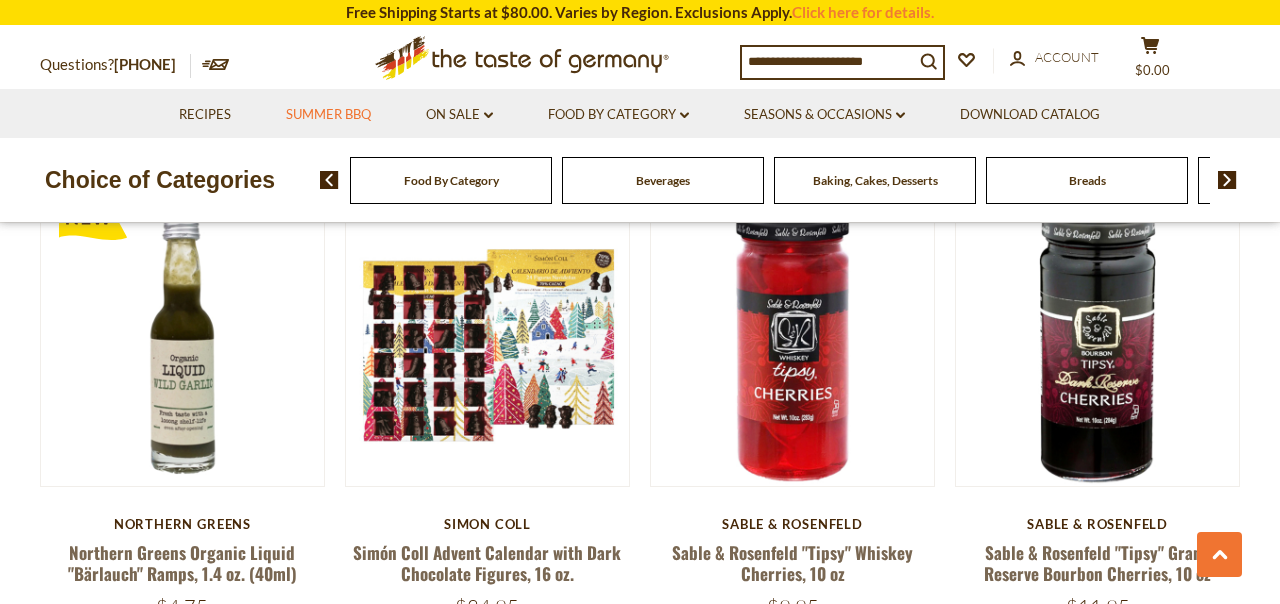 click on "Summer BBQ" at bounding box center [328, 115] 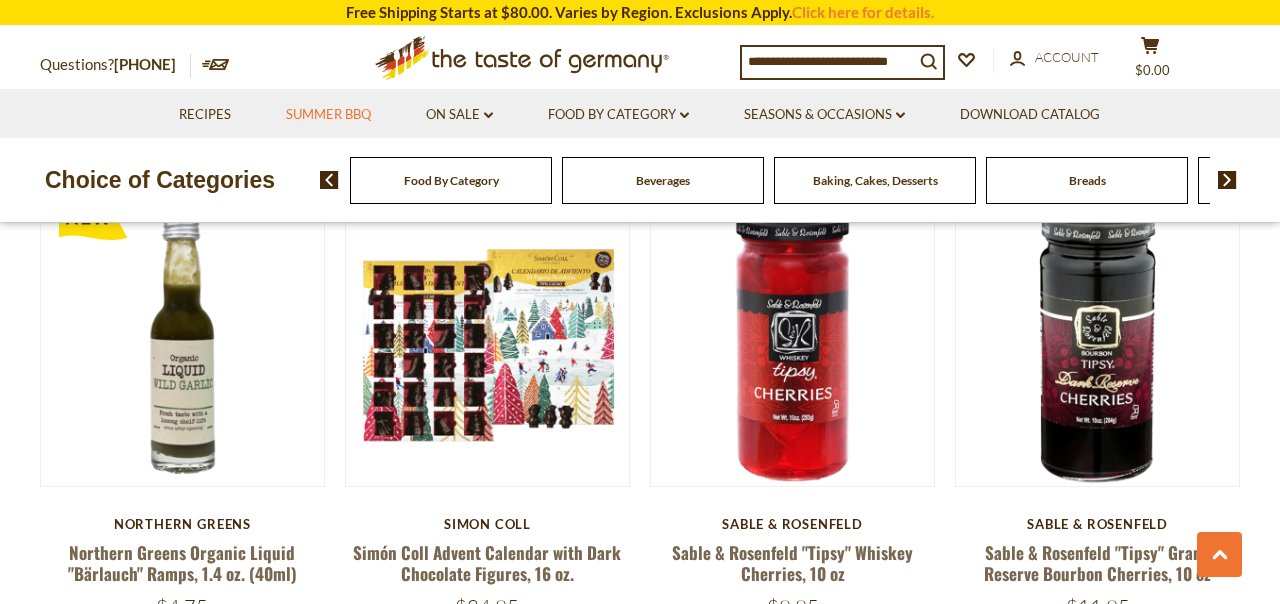 click on "Summer BBQ" at bounding box center [328, 115] 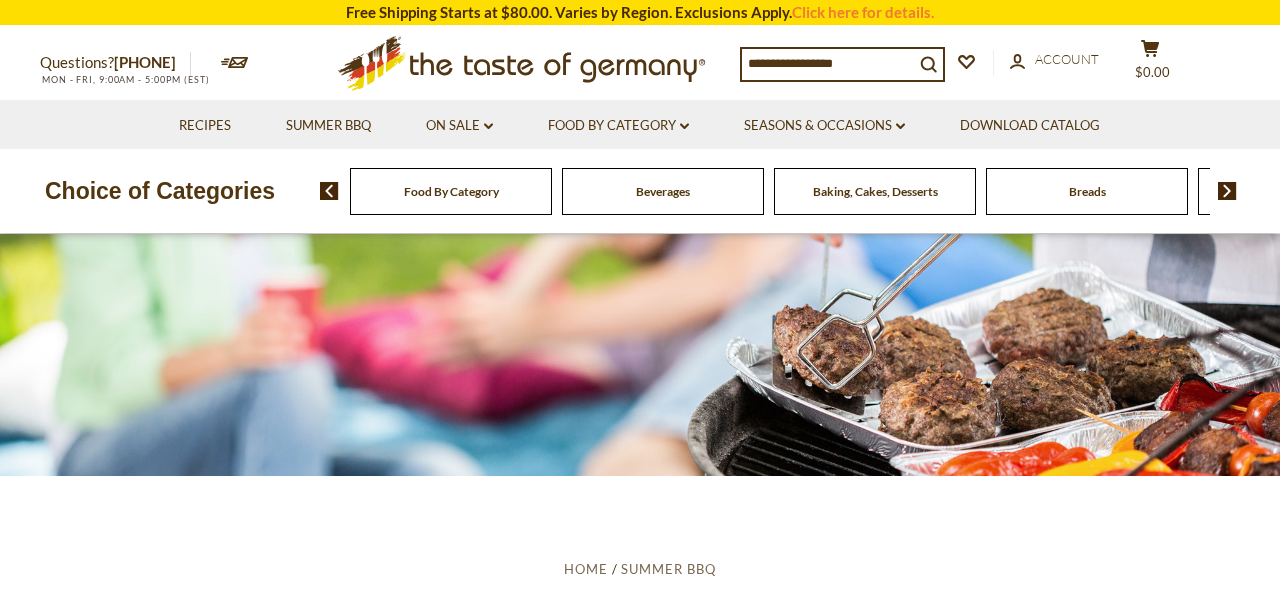 scroll, scrollTop: 0, scrollLeft: 0, axis: both 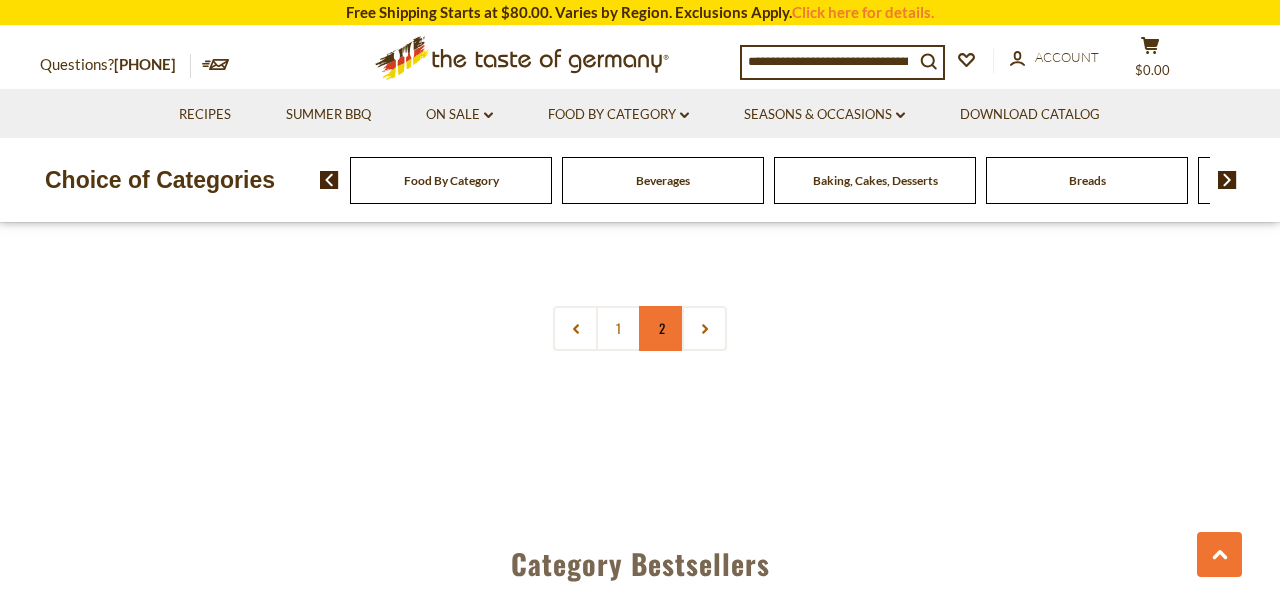 click on "2" at bounding box center (661, 328) 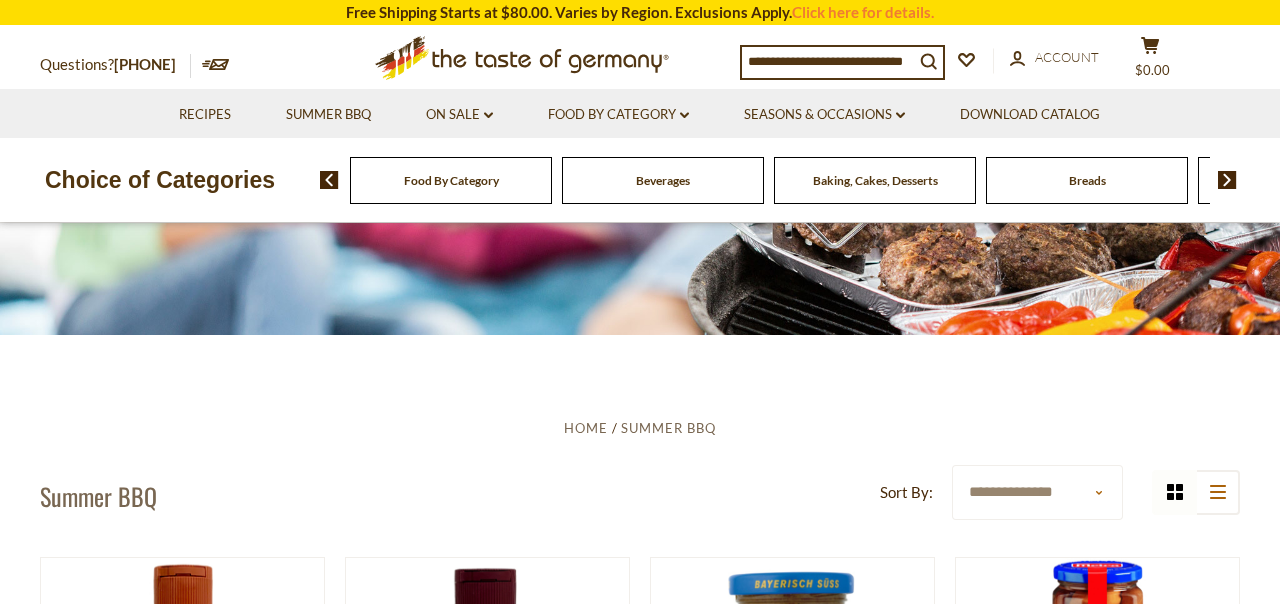 scroll, scrollTop: 0, scrollLeft: 0, axis: both 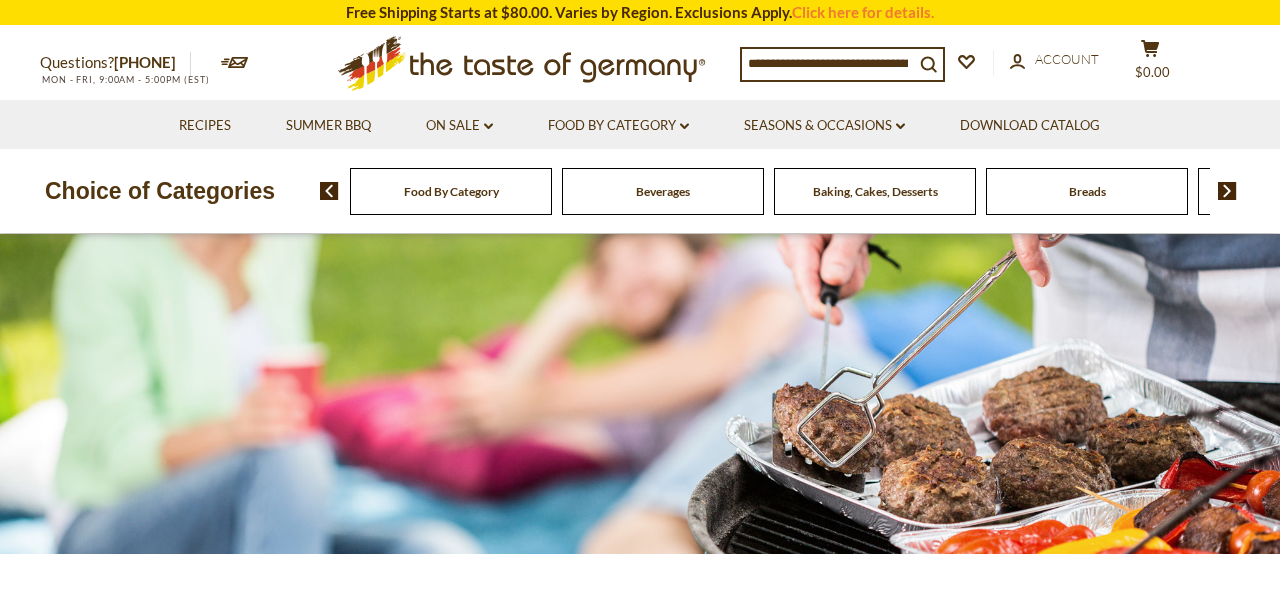 click on "Breads" at bounding box center [451, 191] 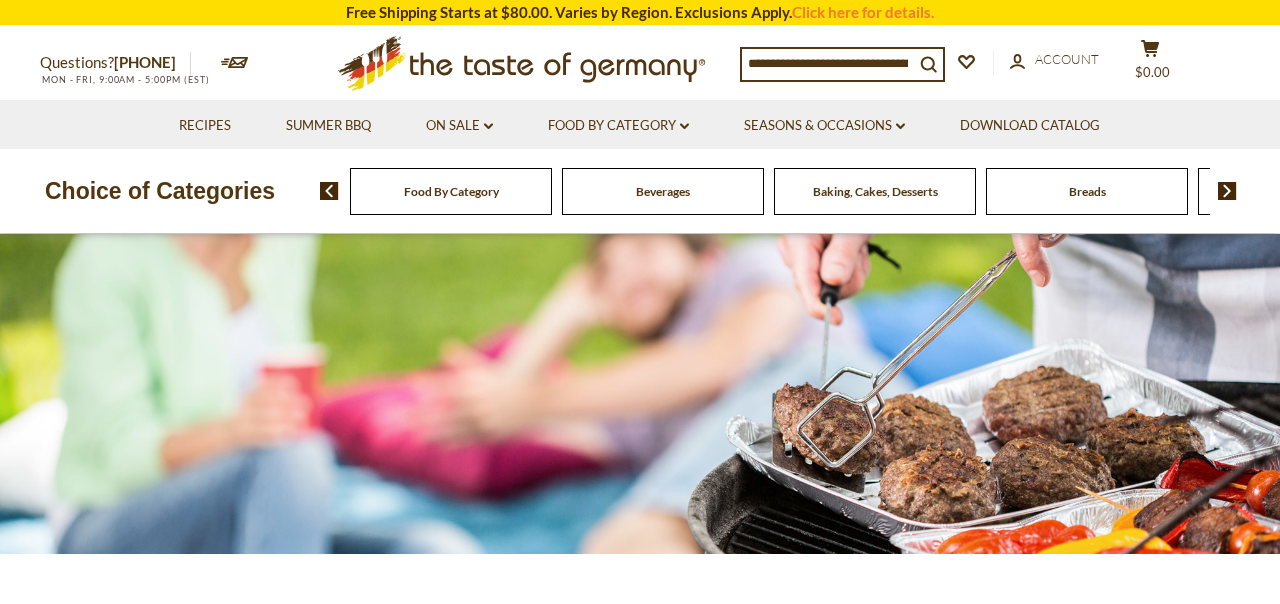 click on "Breads" at bounding box center [451, 191] 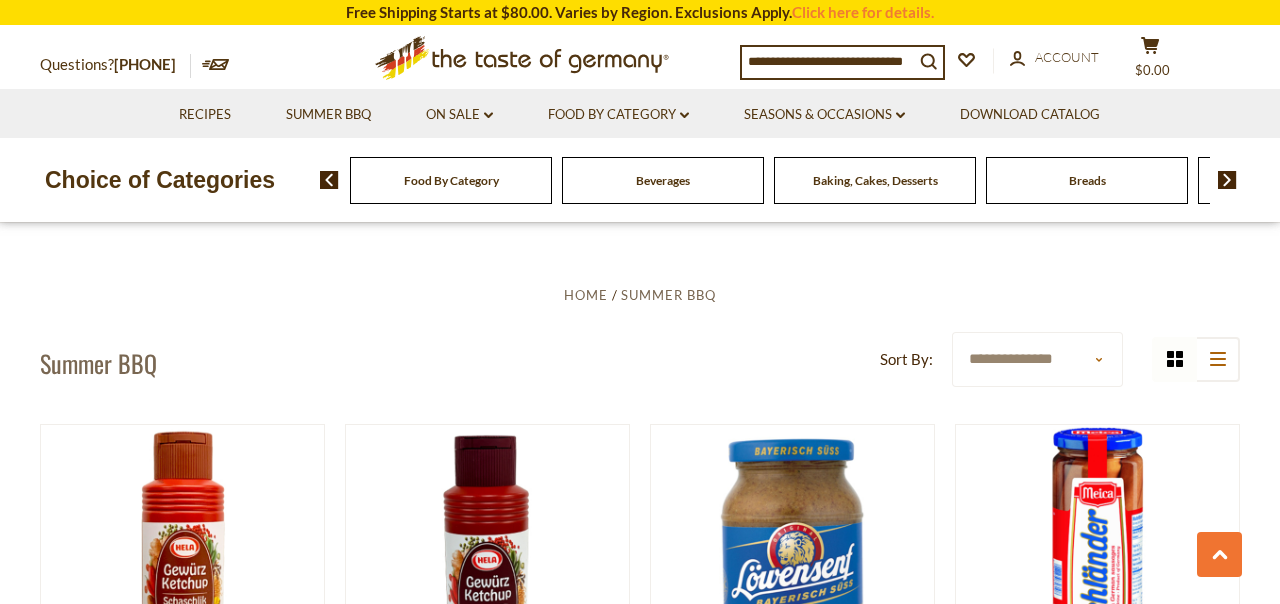 scroll, scrollTop: 0, scrollLeft: 0, axis: both 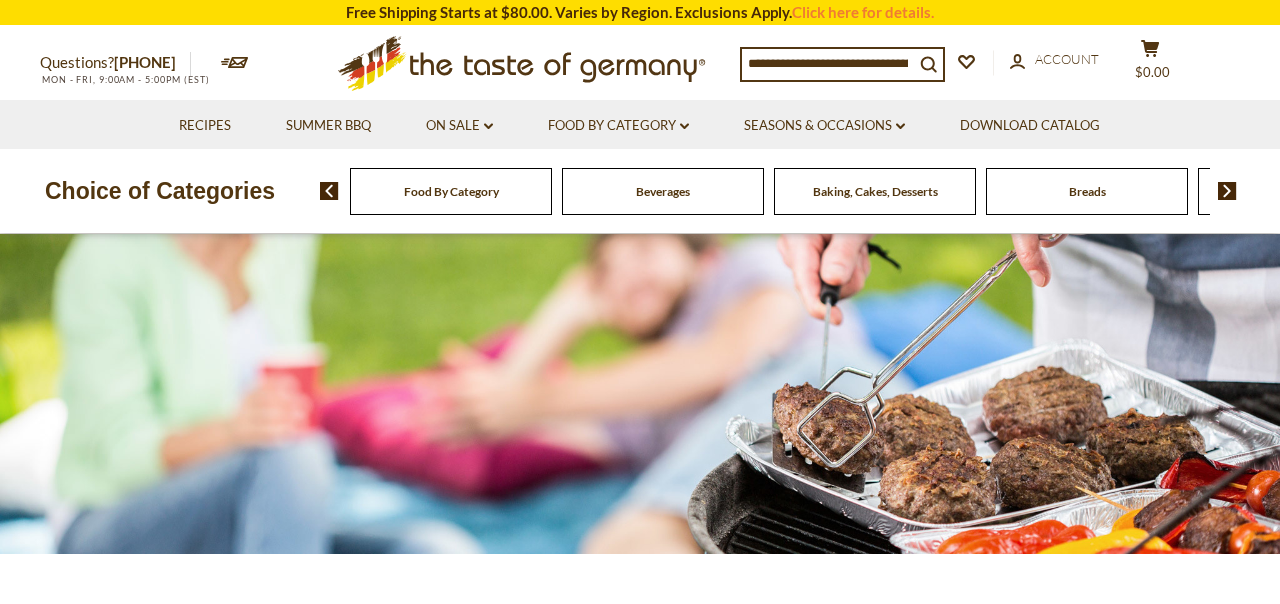 click on "Breads" at bounding box center [451, 191] 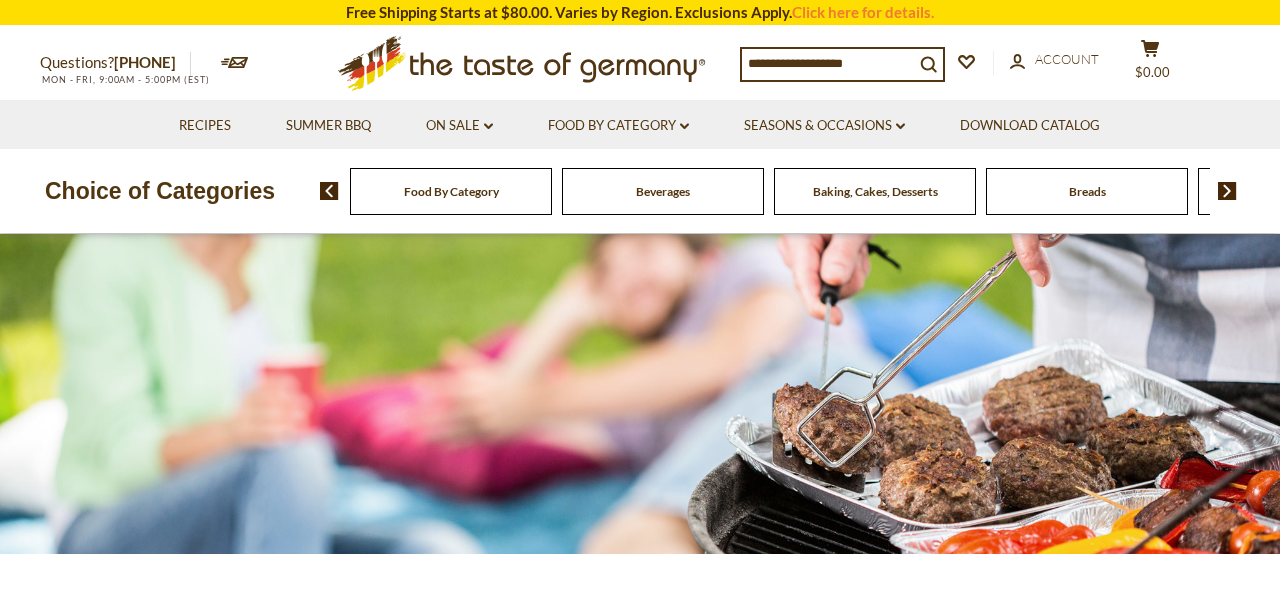 click on "Food By Category" at bounding box center [451, 191] 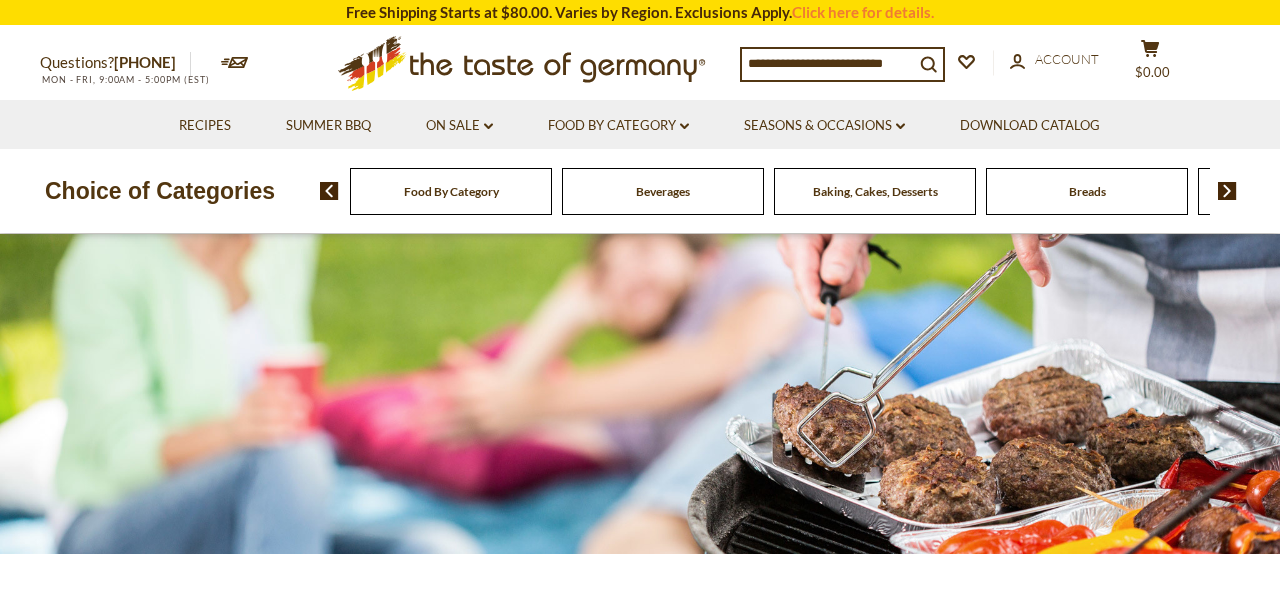scroll, scrollTop: 6, scrollLeft: 0, axis: vertical 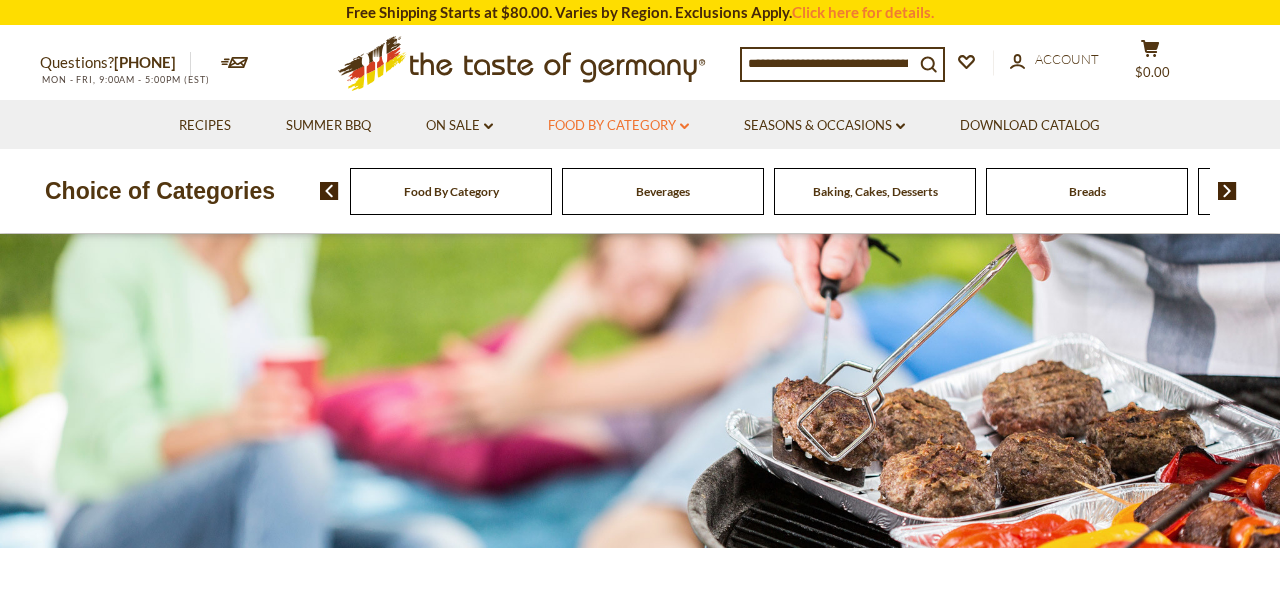 click on "Food By Category
dropdown_arrow" at bounding box center [618, 126] 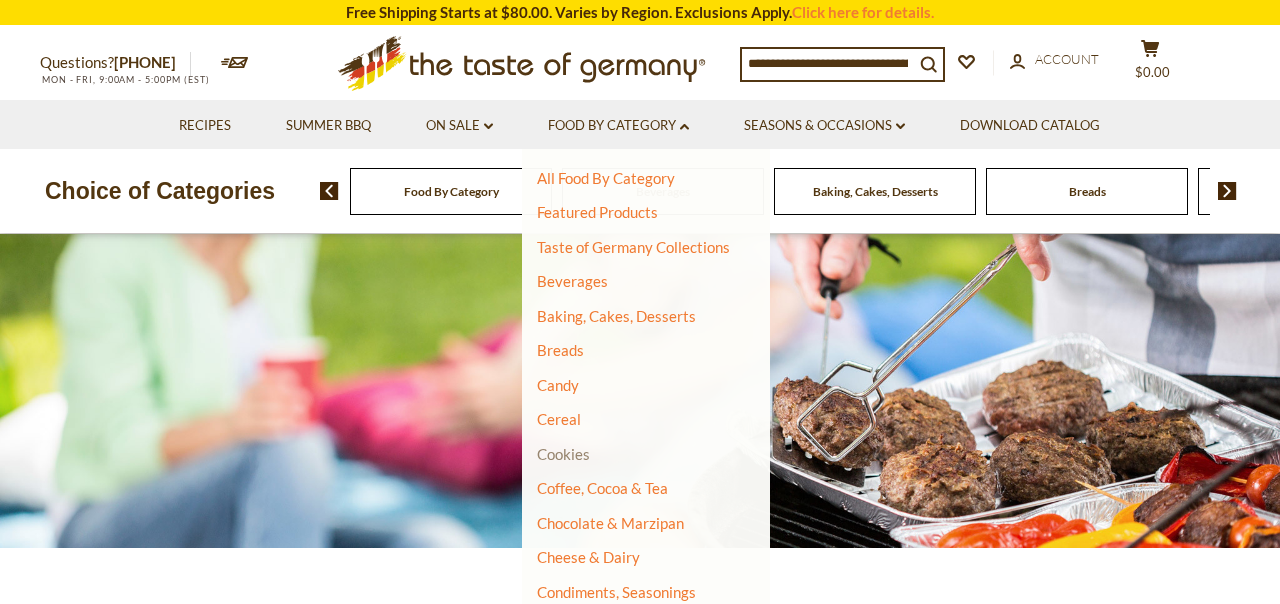 click on "Cookies" at bounding box center (563, 454) 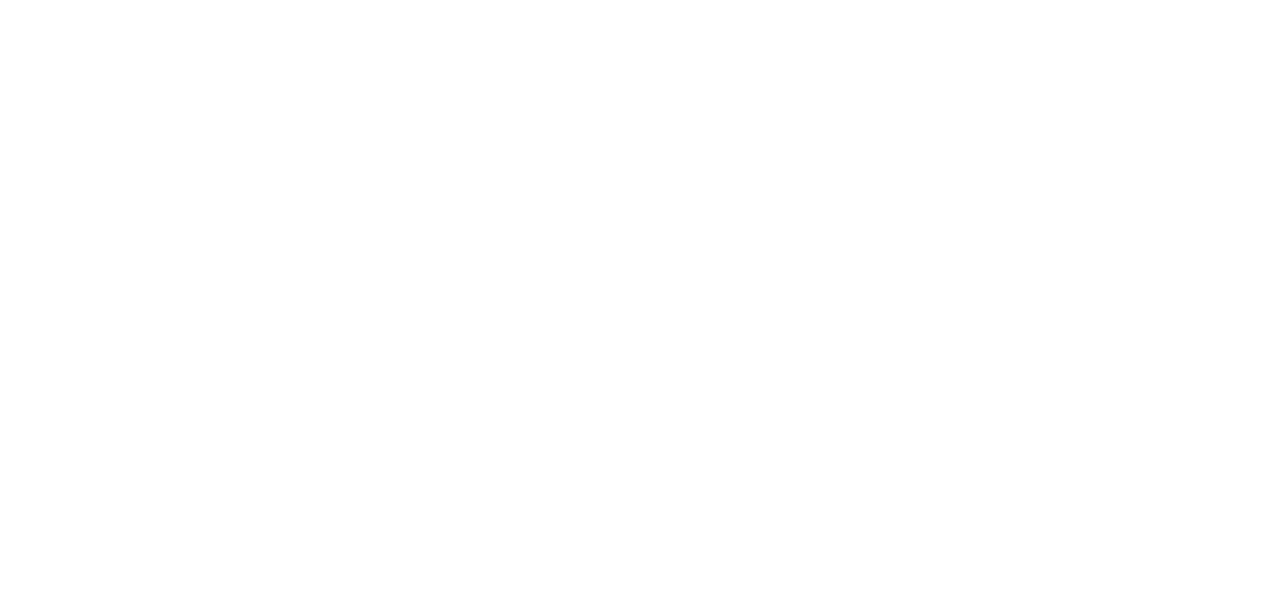 scroll, scrollTop: 0, scrollLeft: 0, axis: both 